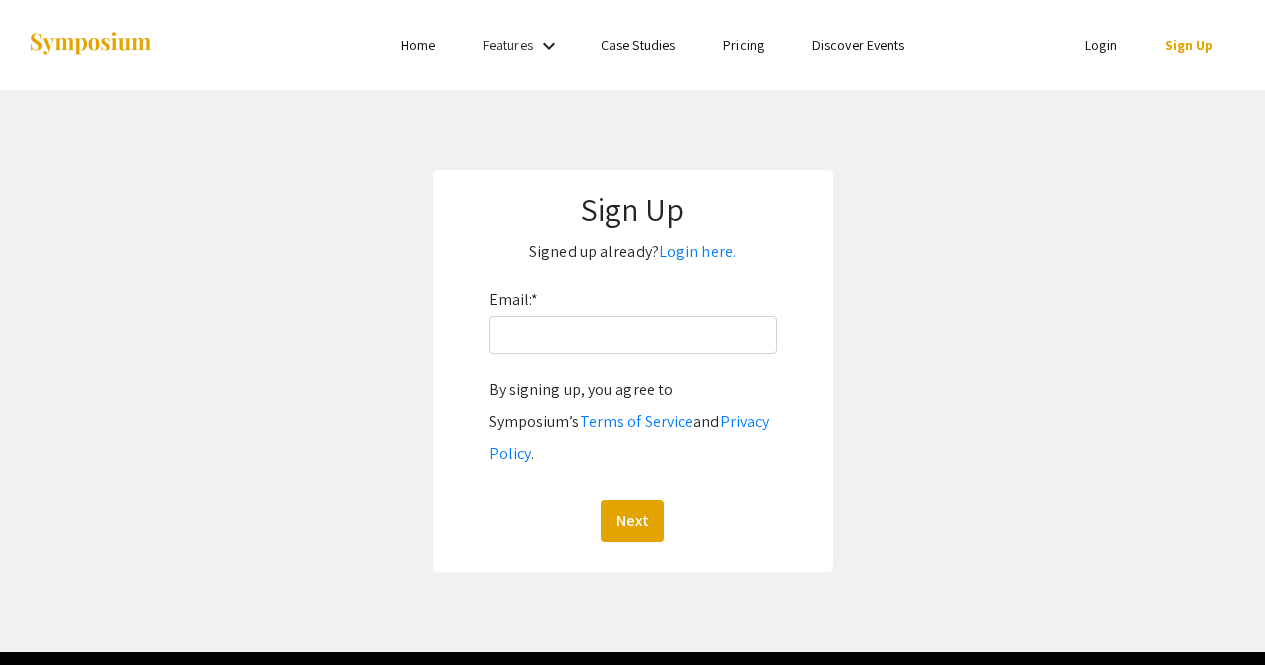 scroll, scrollTop: 0, scrollLeft: 0, axis: both 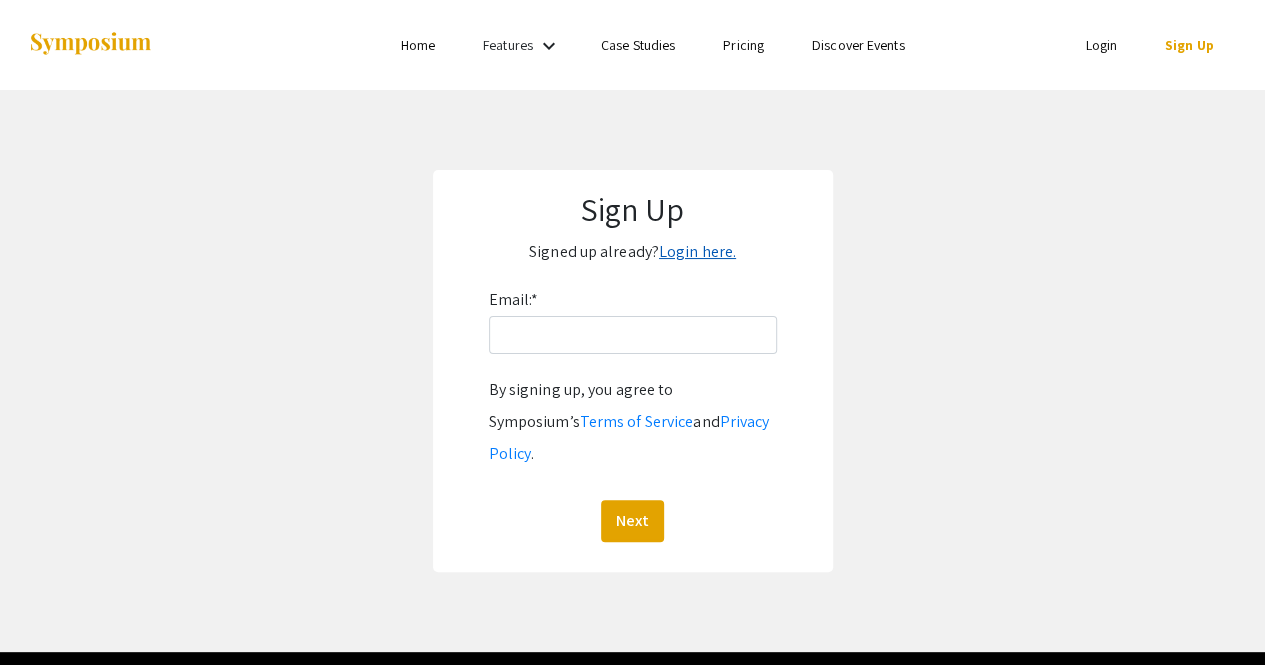 click on "Login here." 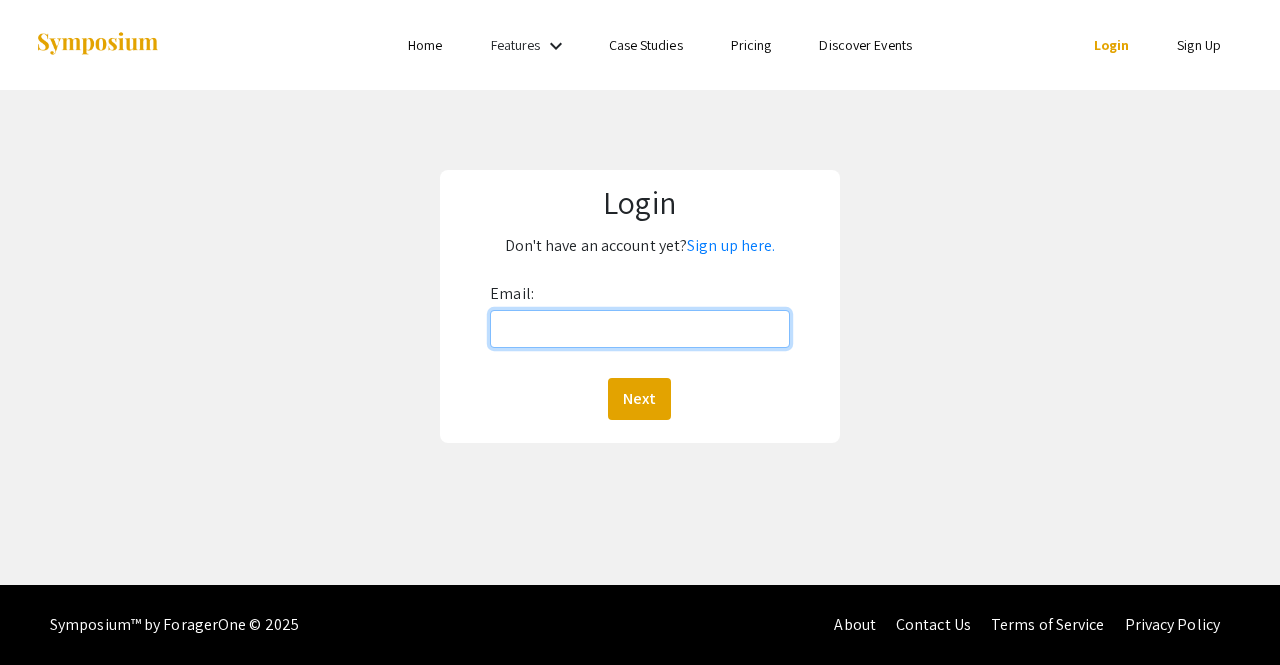 click on "Email:" at bounding box center (640, 329) 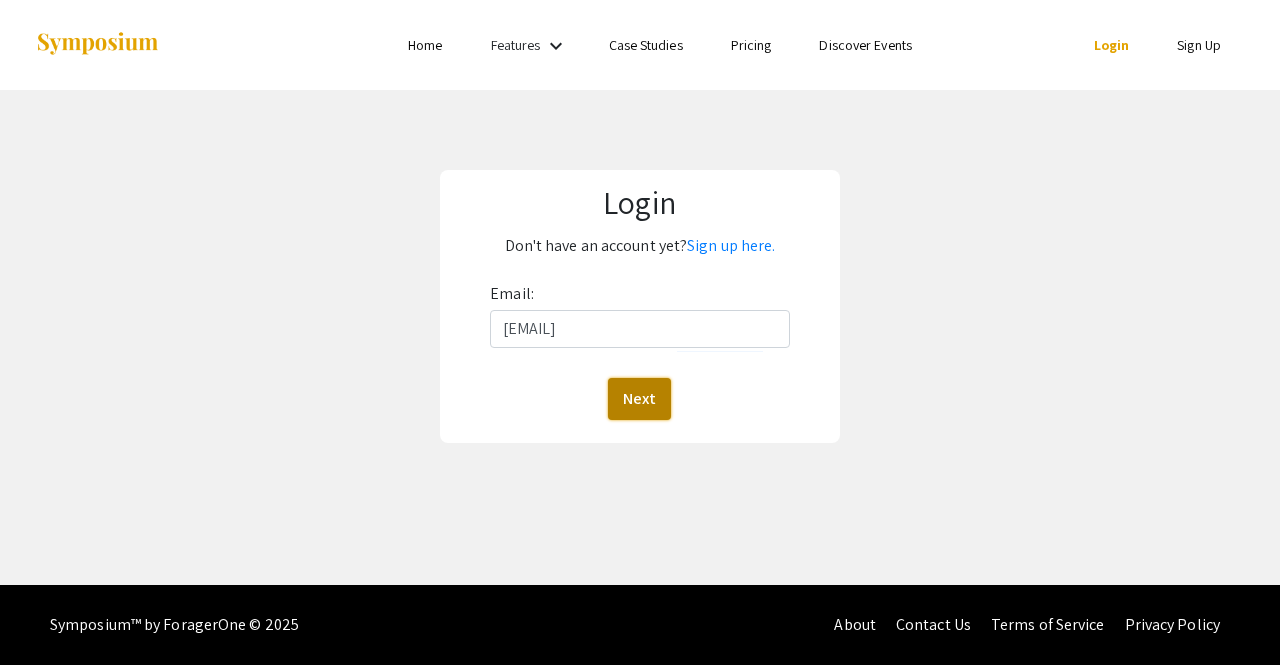 click on "Next" 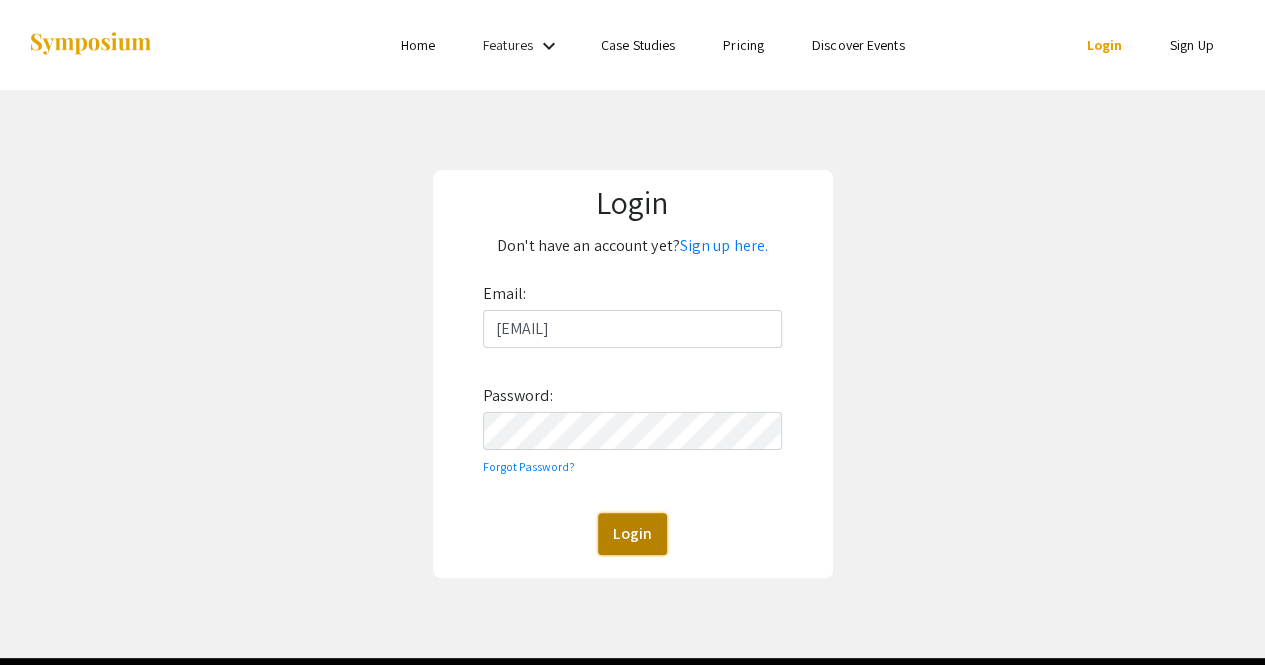click on "Login" 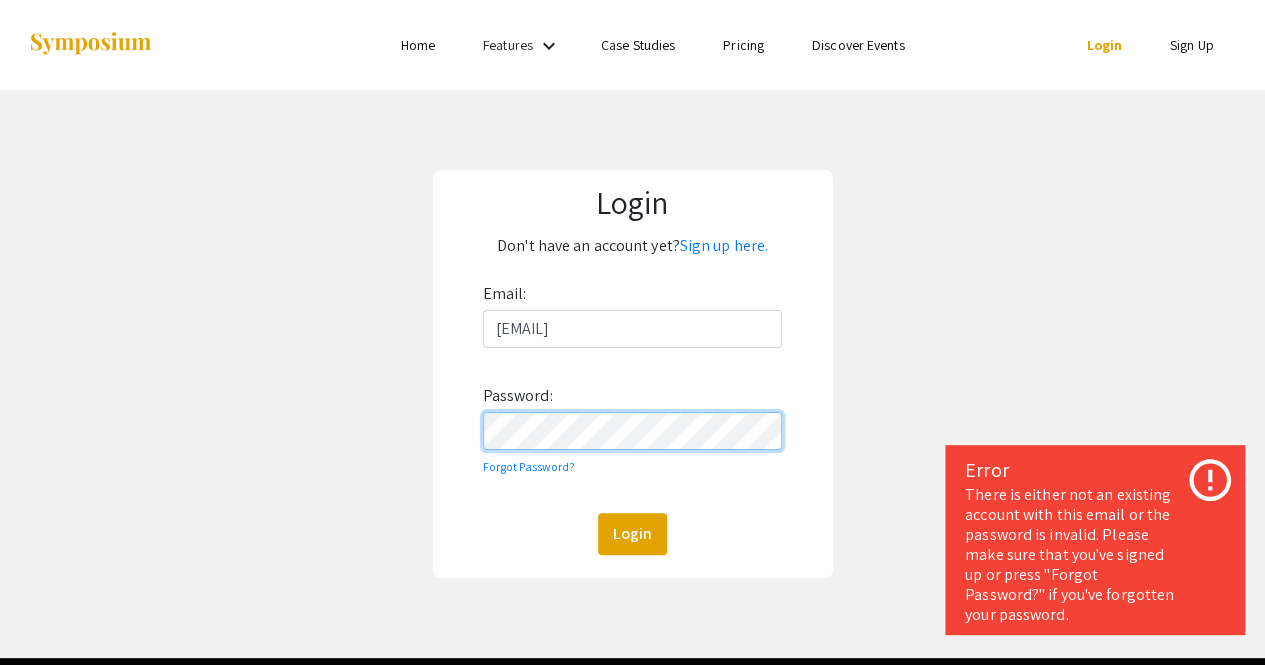 click on "Login  Don't have an account yet?  Sign up here. Email: lramsey@bridgew.edu Password: Forgot Password?  Login" 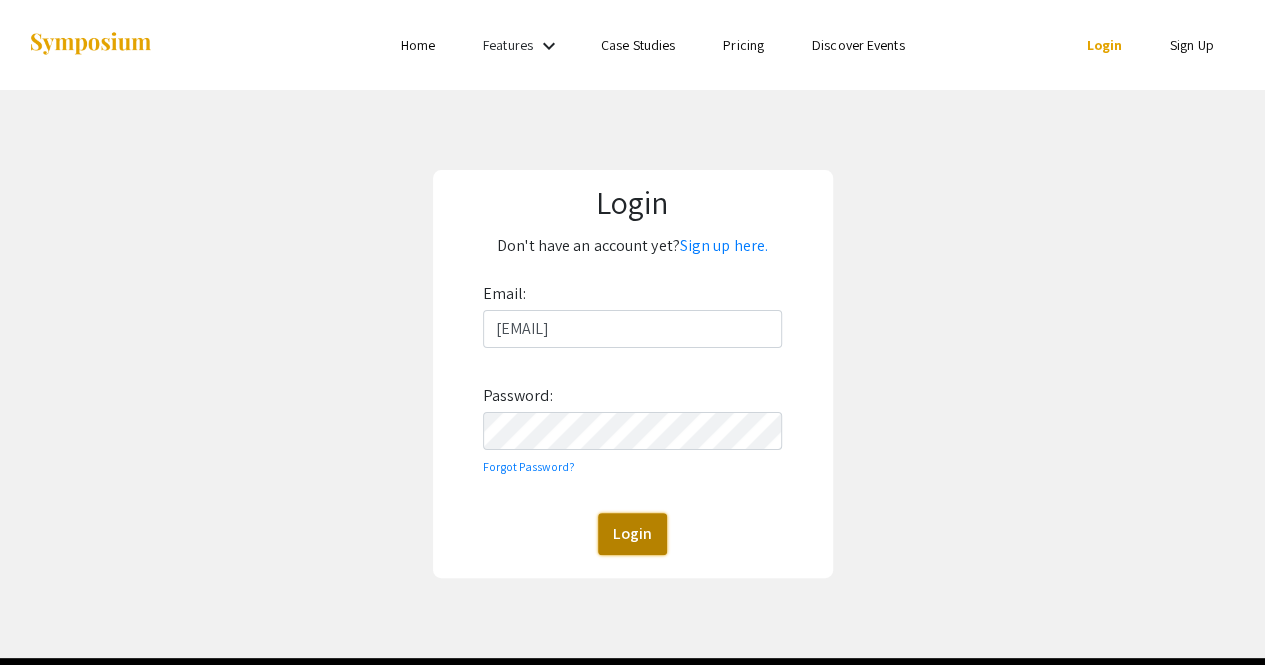 click on "Login" 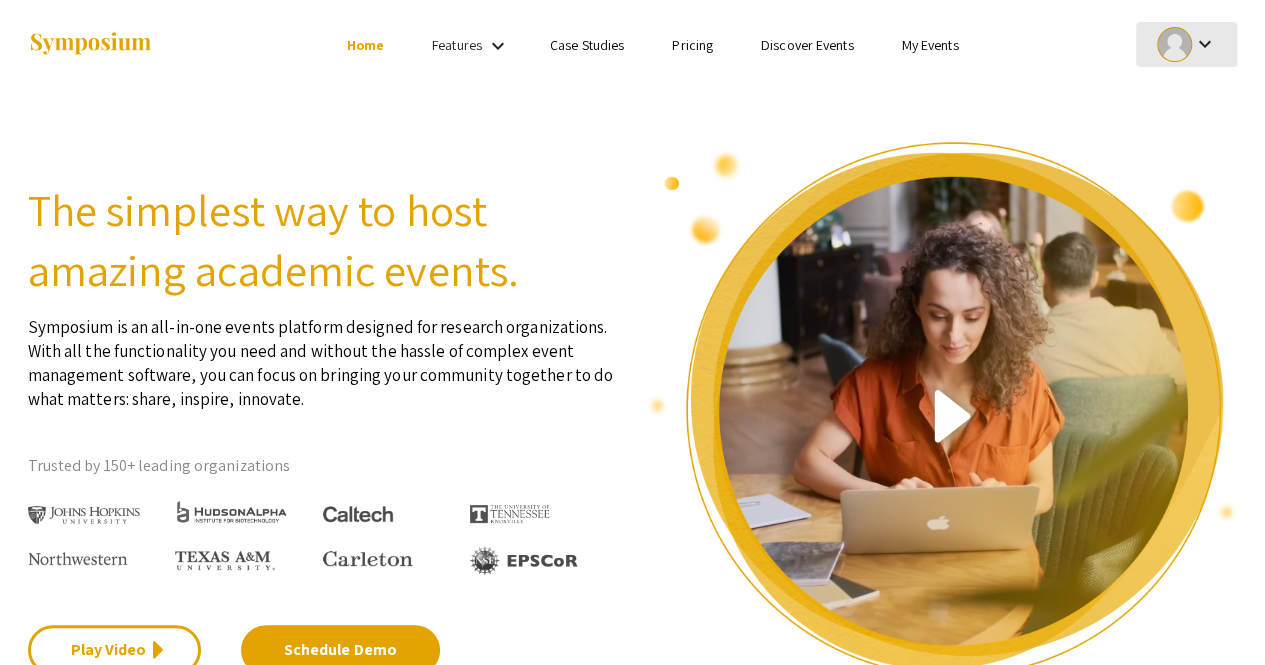 click on "keyboard_arrow_down" at bounding box center (1204, 44) 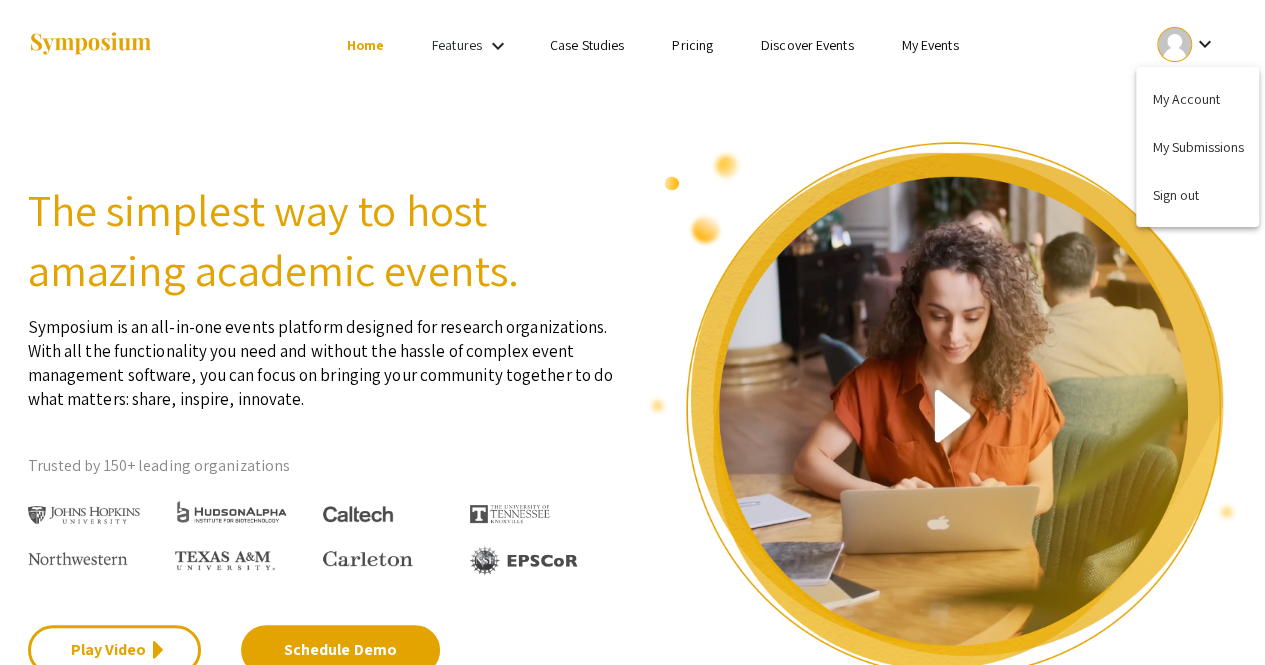 click at bounding box center (632, 332) 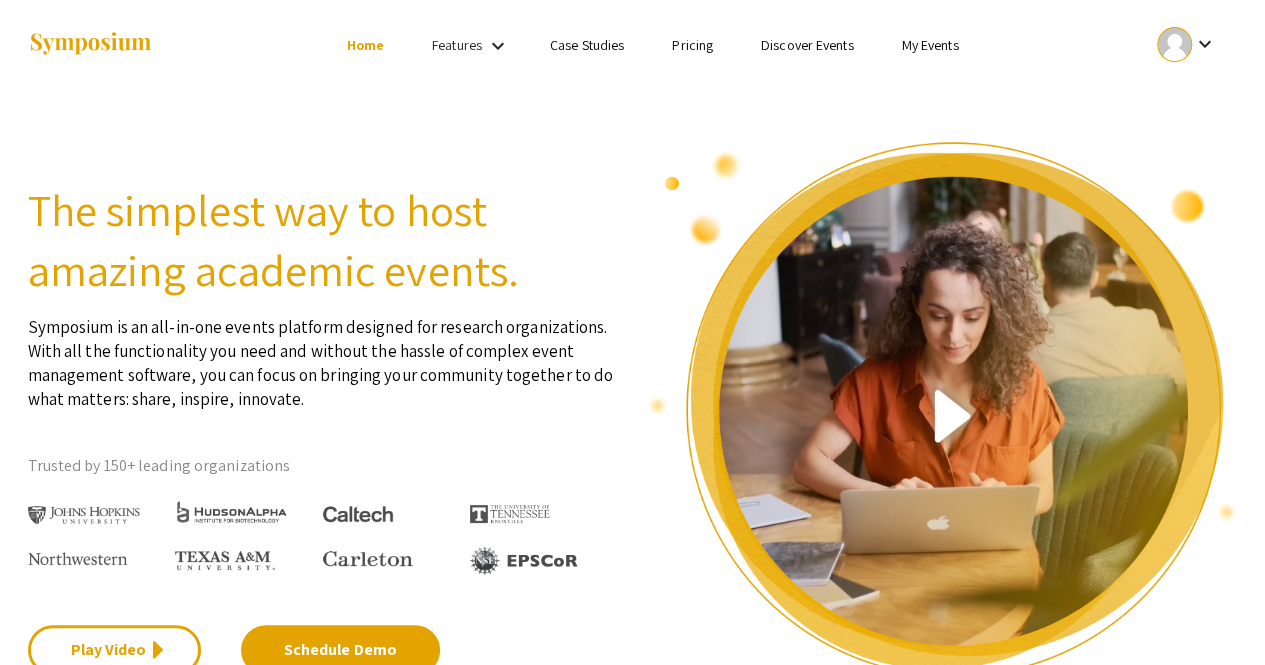 click on "My Events" at bounding box center (929, 45) 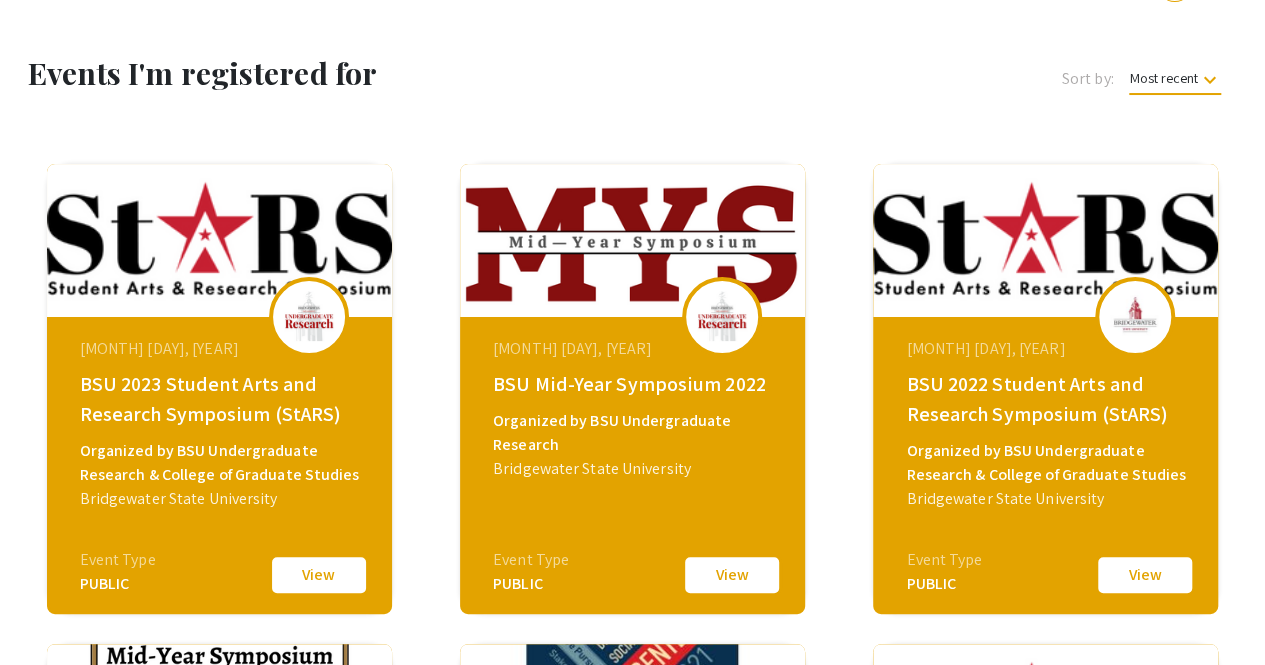 scroll, scrollTop: 0, scrollLeft: 0, axis: both 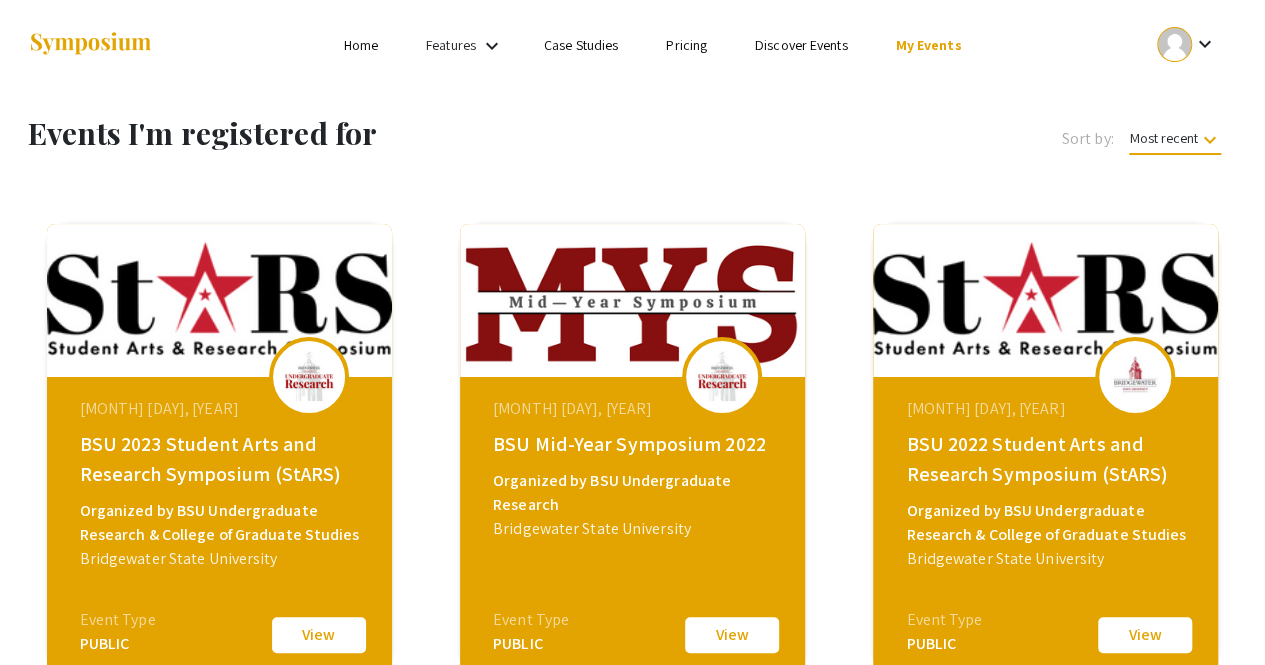 click on "Home" at bounding box center [361, 45] 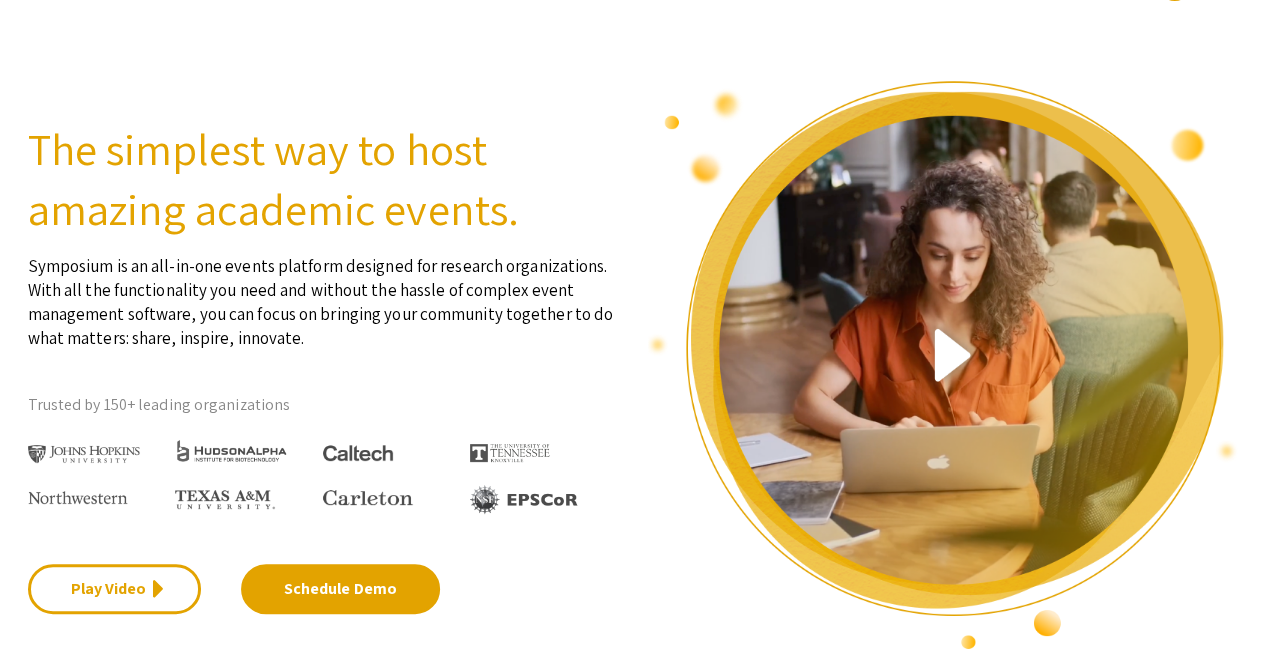scroll, scrollTop: 0, scrollLeft: 0, axis: both 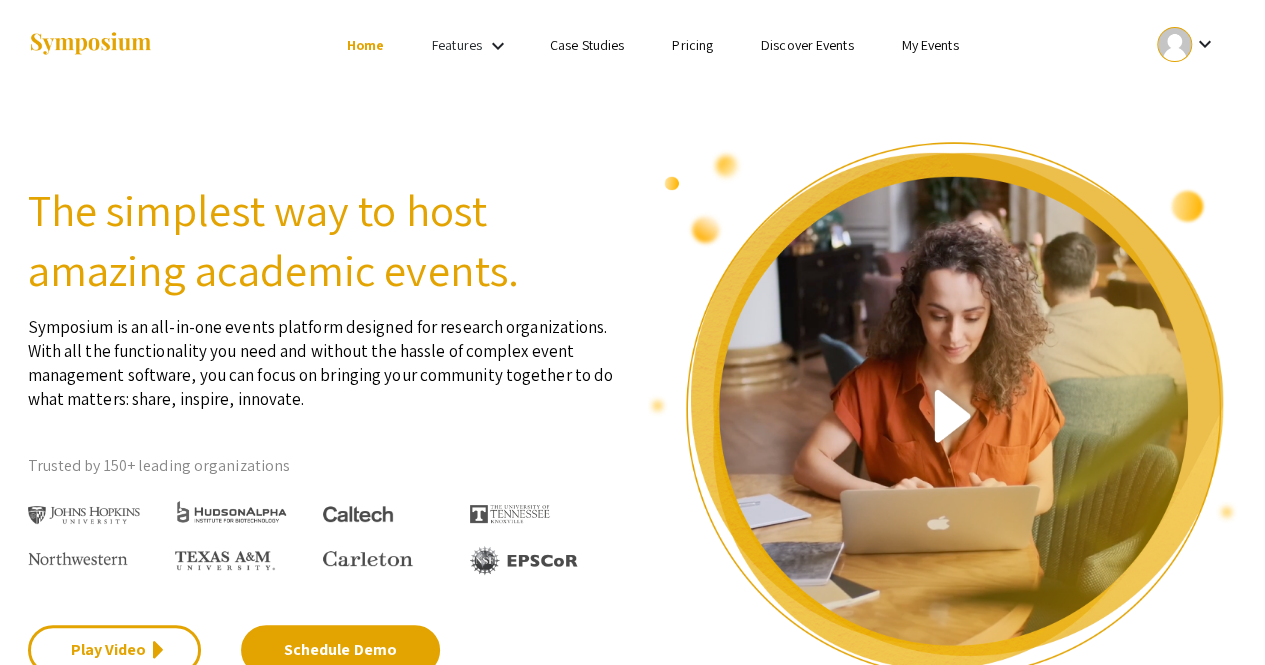 click on "Discover Events" at bounding box center [807, 45] 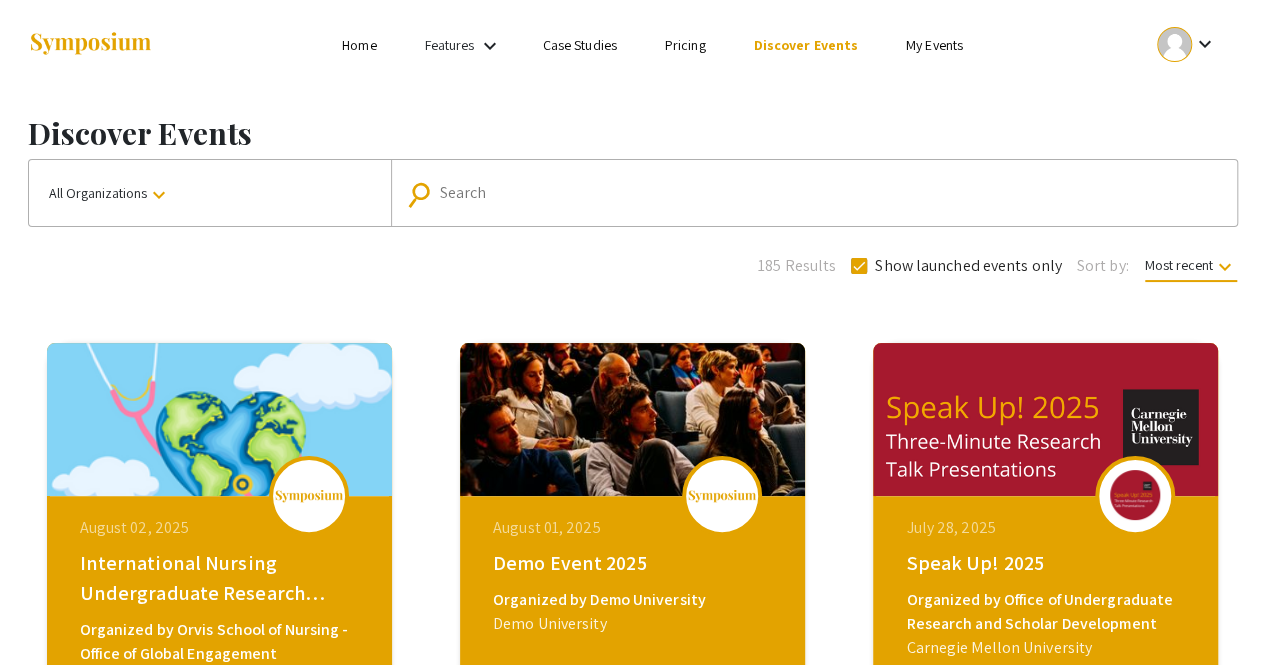 click on "All Organizations  keyboard_arrow_down" 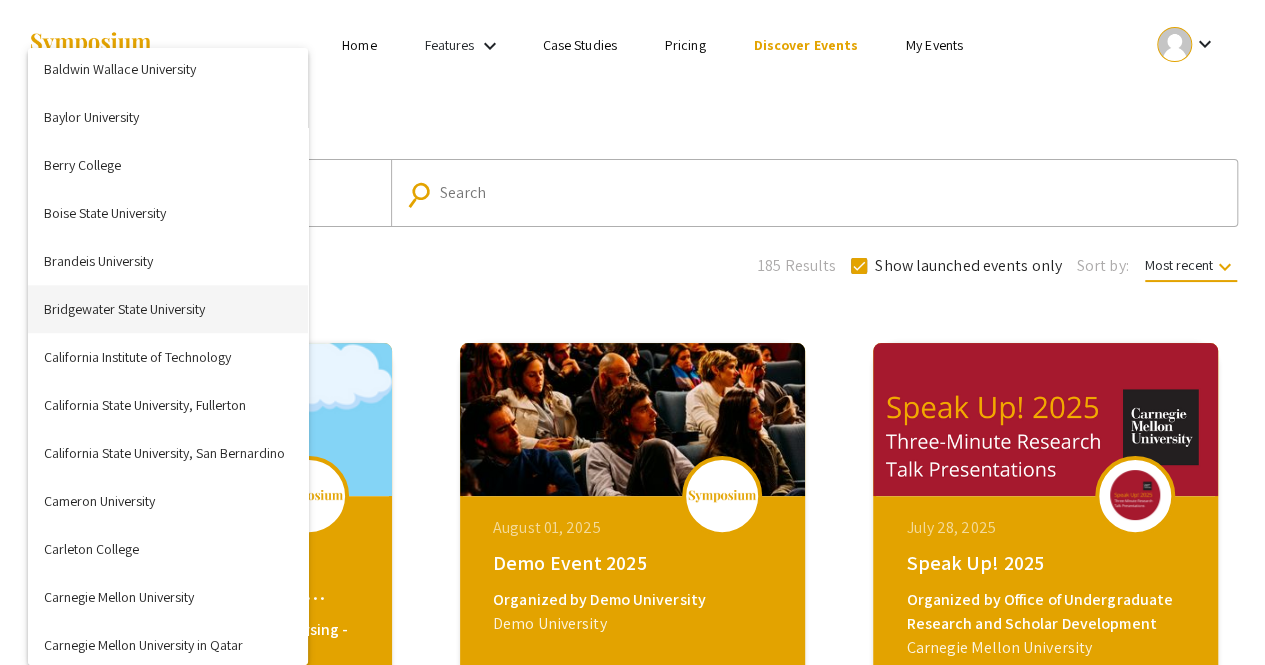 scroll, scrollTop: 684, scrollLeft: 0, axis: vertical 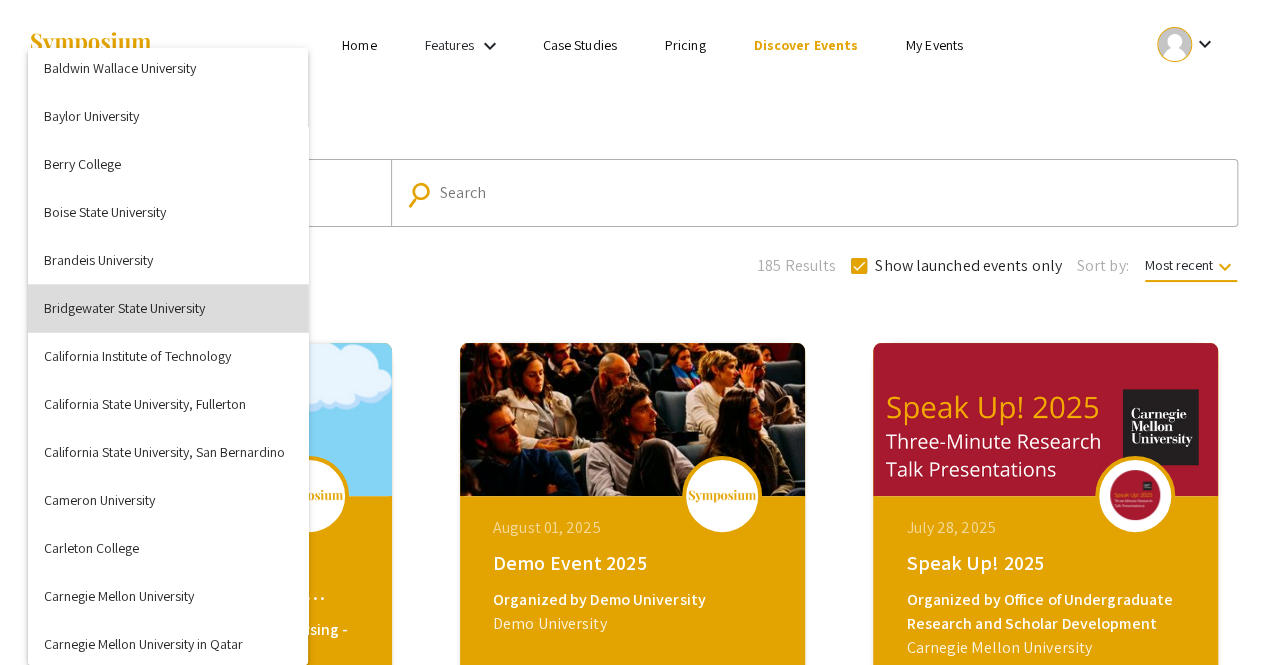 click on "Bridgewater State University" at bounding box center [168, 308] 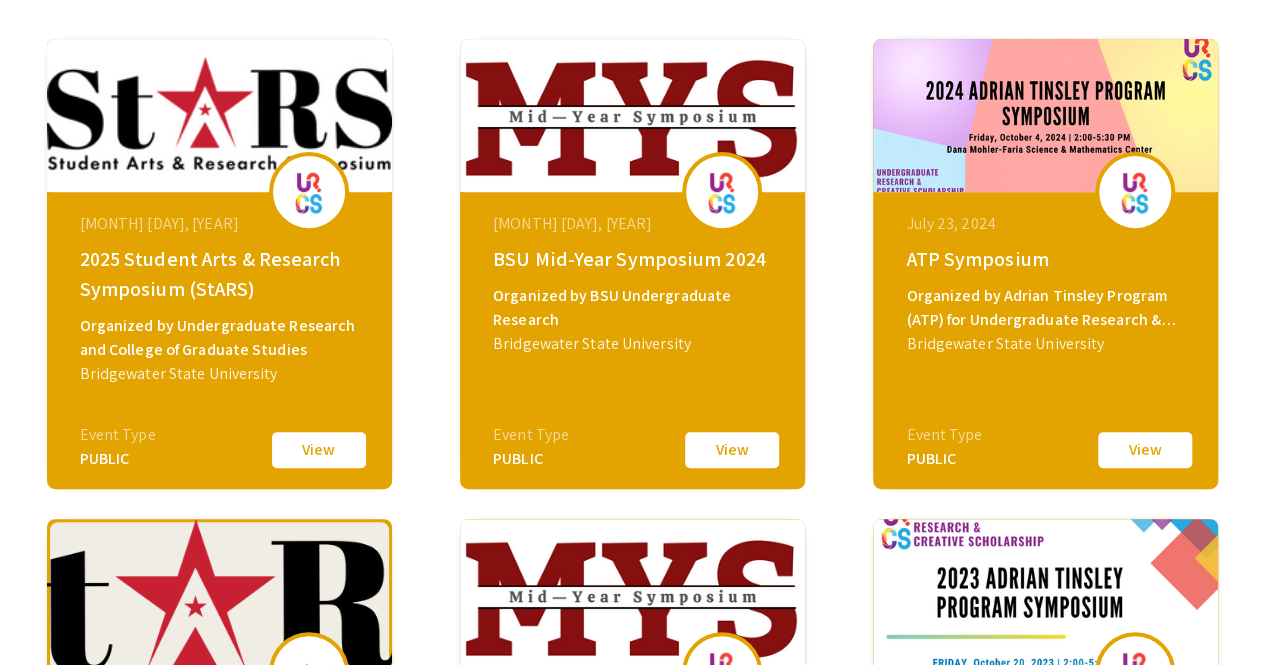 scroll, scrollTop: 307, scrollLeft: 0, axis: vertical 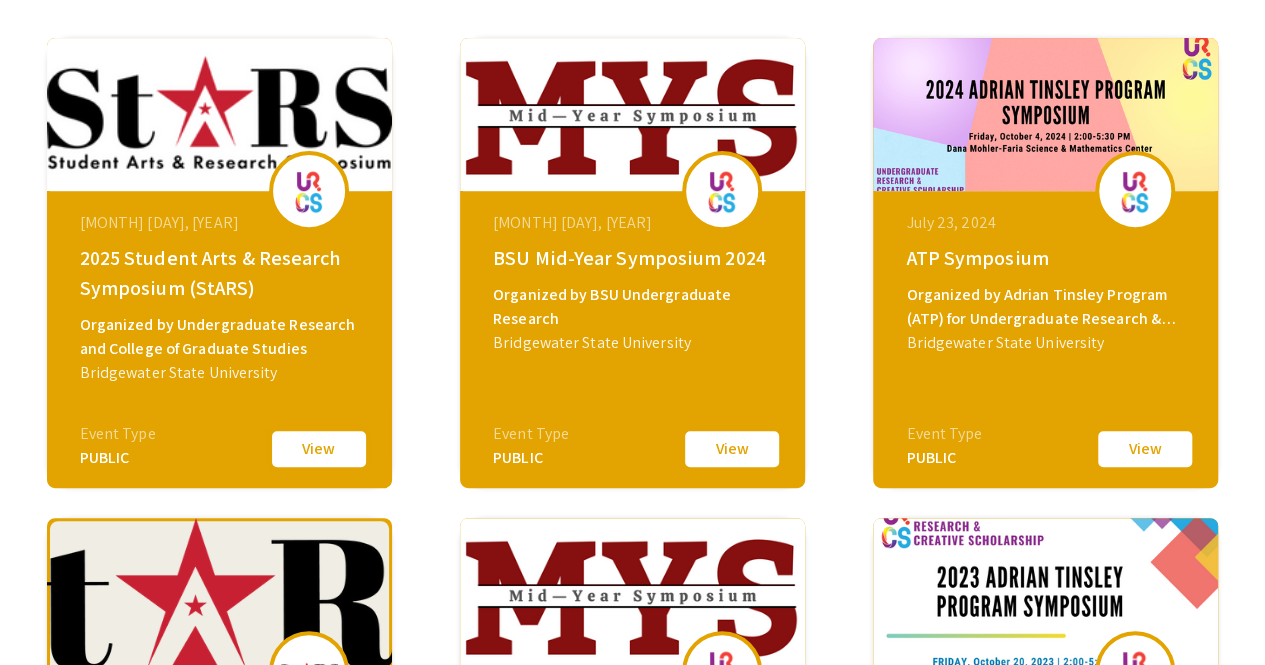 click on "View" 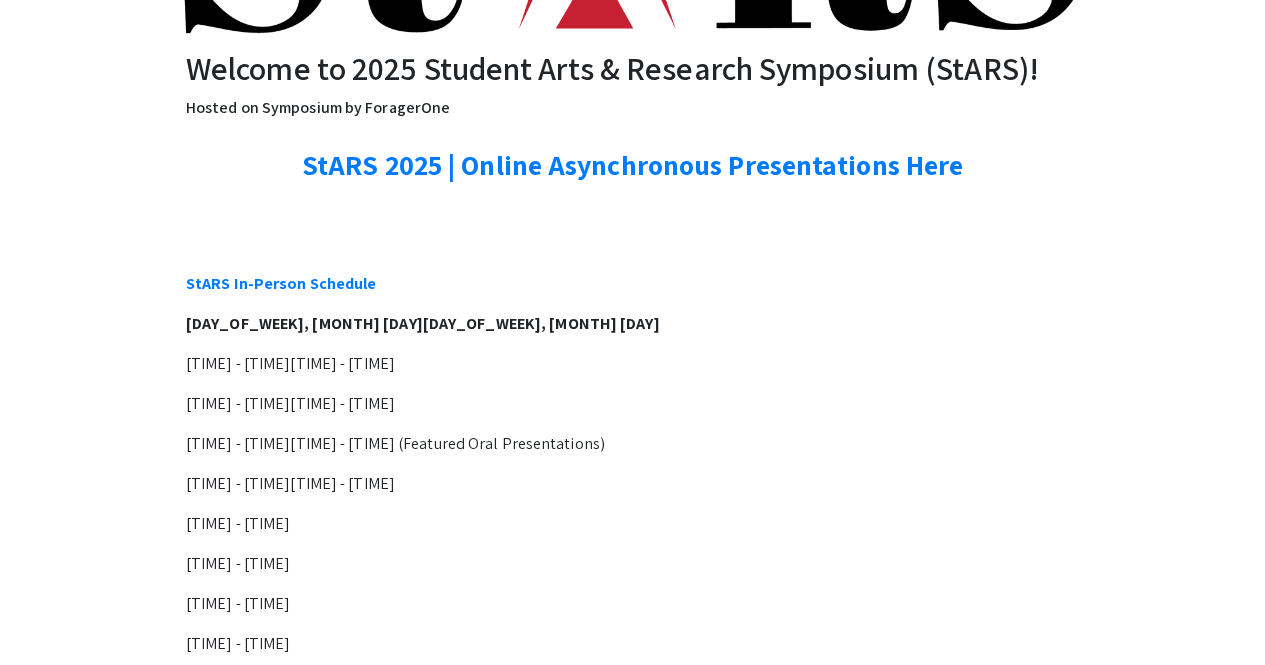 scroll, scrollTop: 302, scrollLeft: 0, axis: vertical 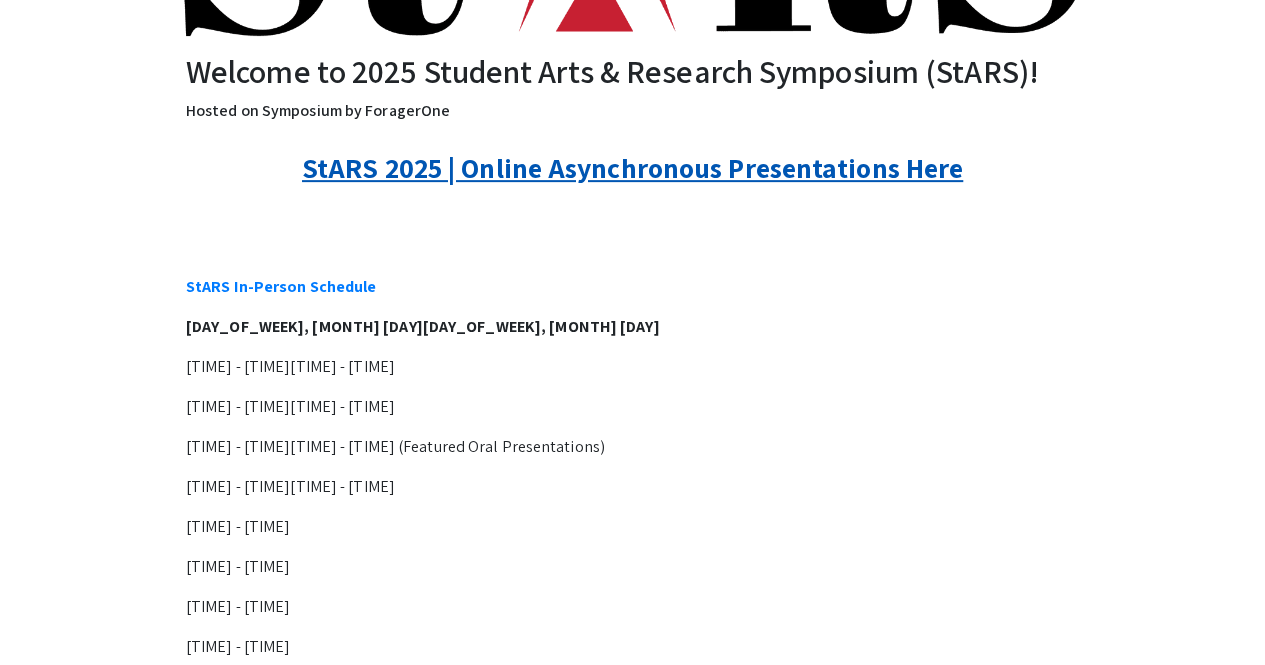 click on "StARS 2025  |  Online Asynchronous Presentations Here" 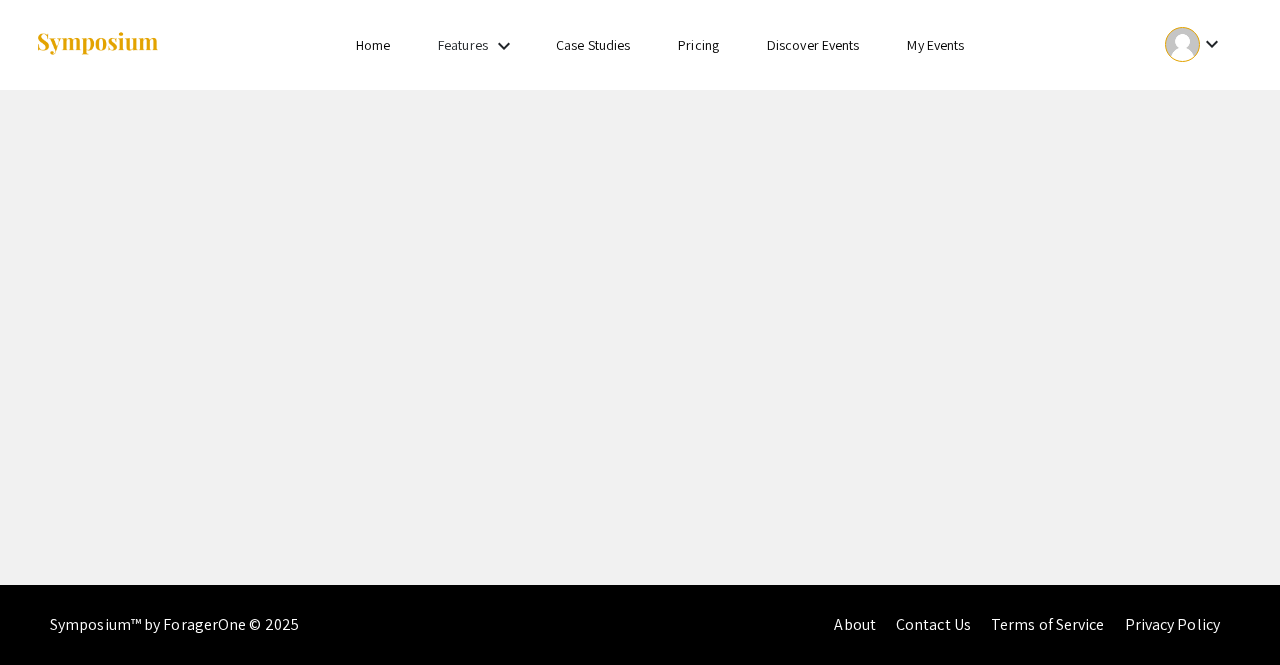 scroll, scrollTop: 0, scrollLeft: 0, axis: both 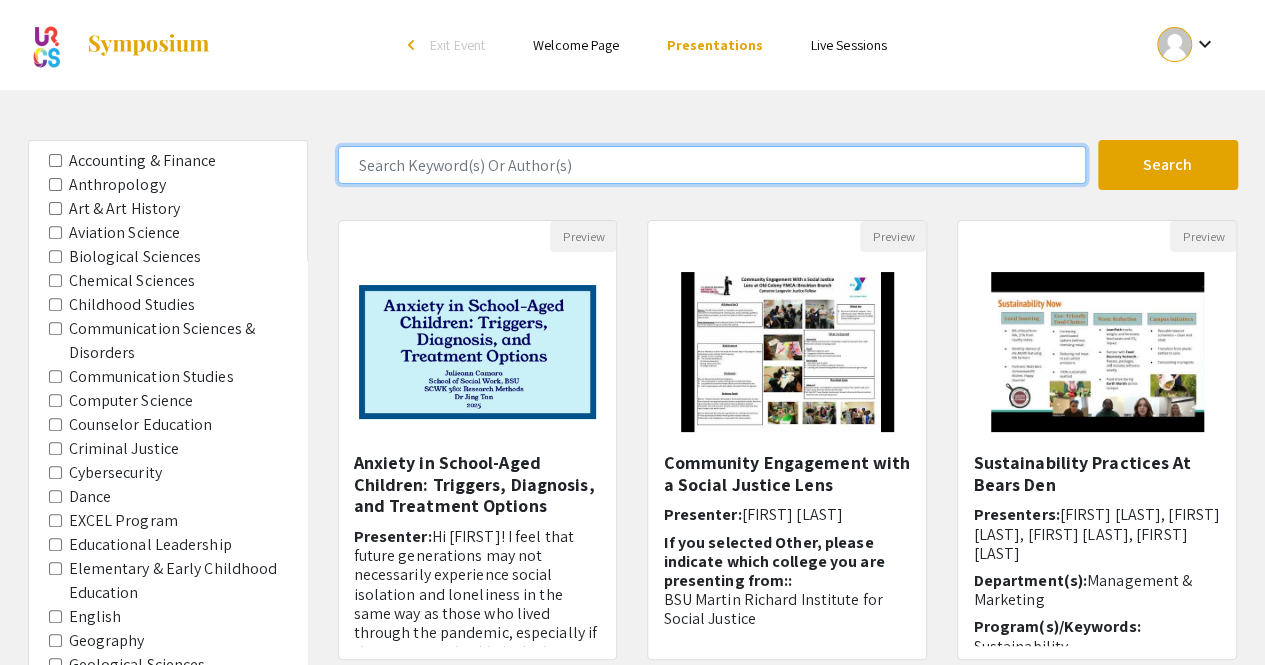 click 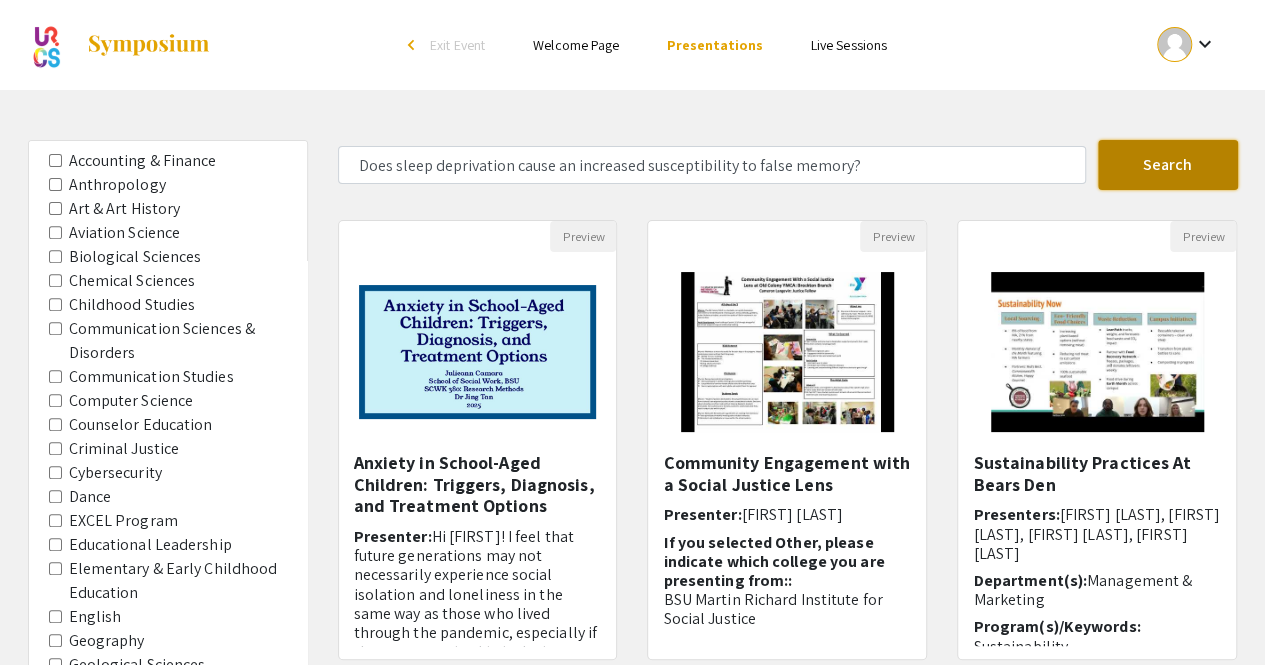 click on "Search" 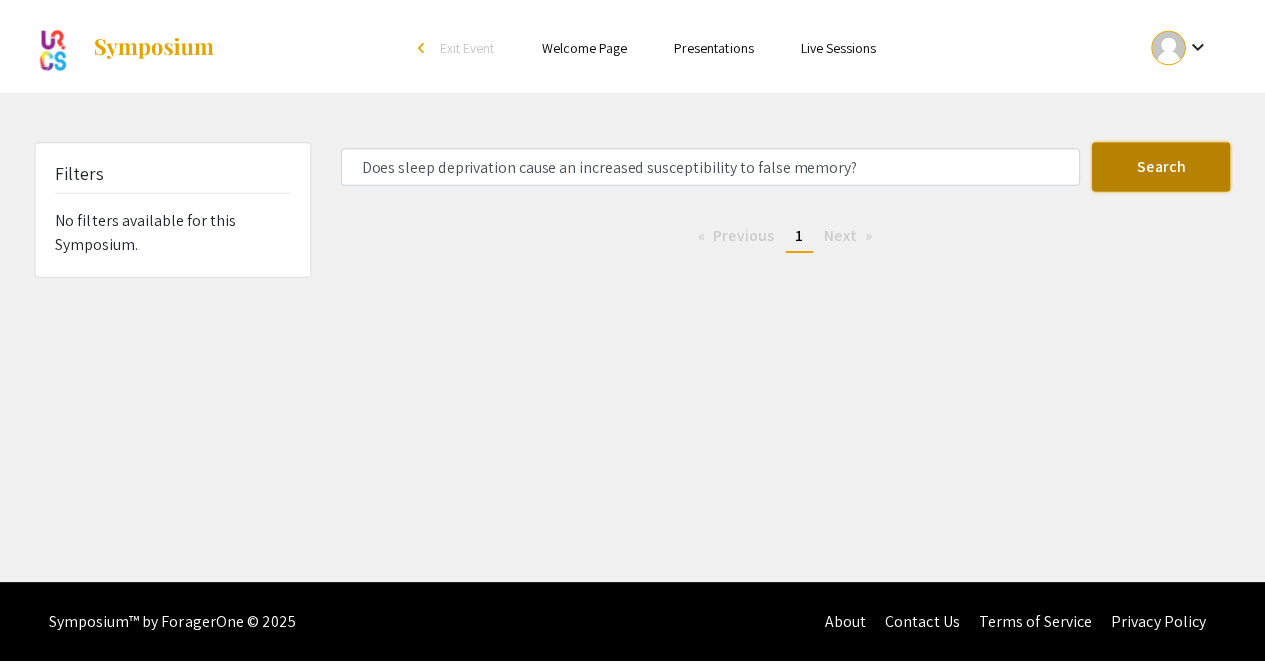 scroll, scrollTop: 0, scrollLeft: 0, axis: both 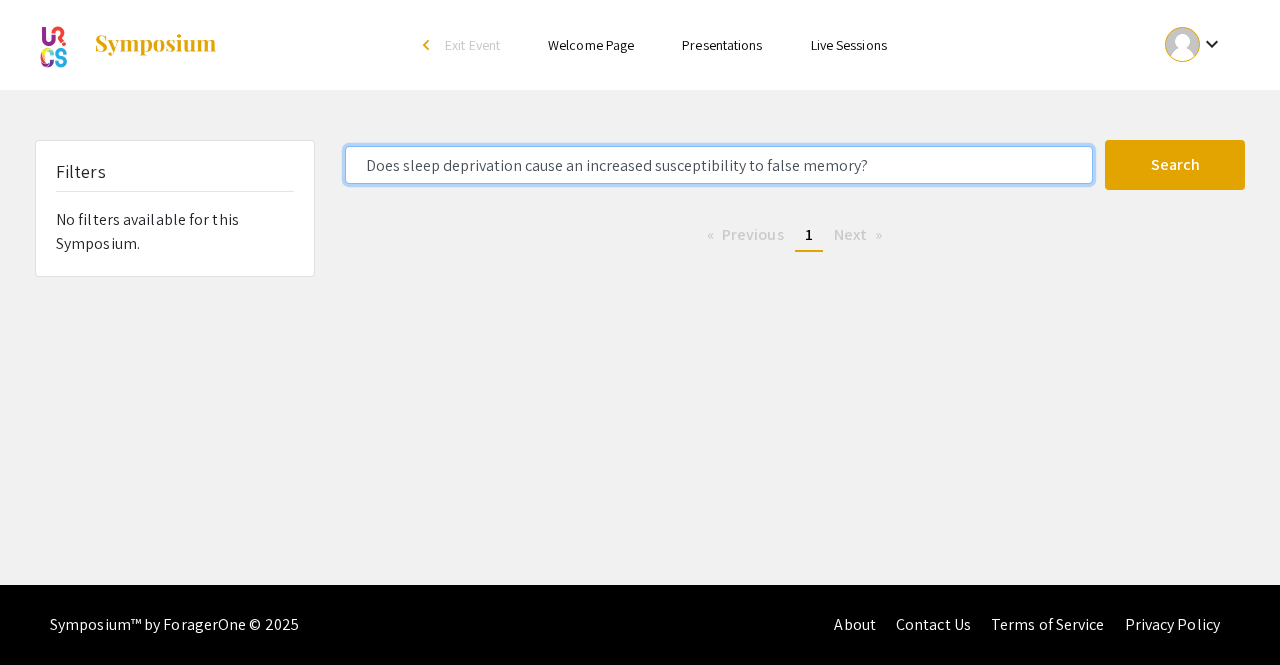 click on "Does sleep deprivation cause an increased susceptibility to false memory?" 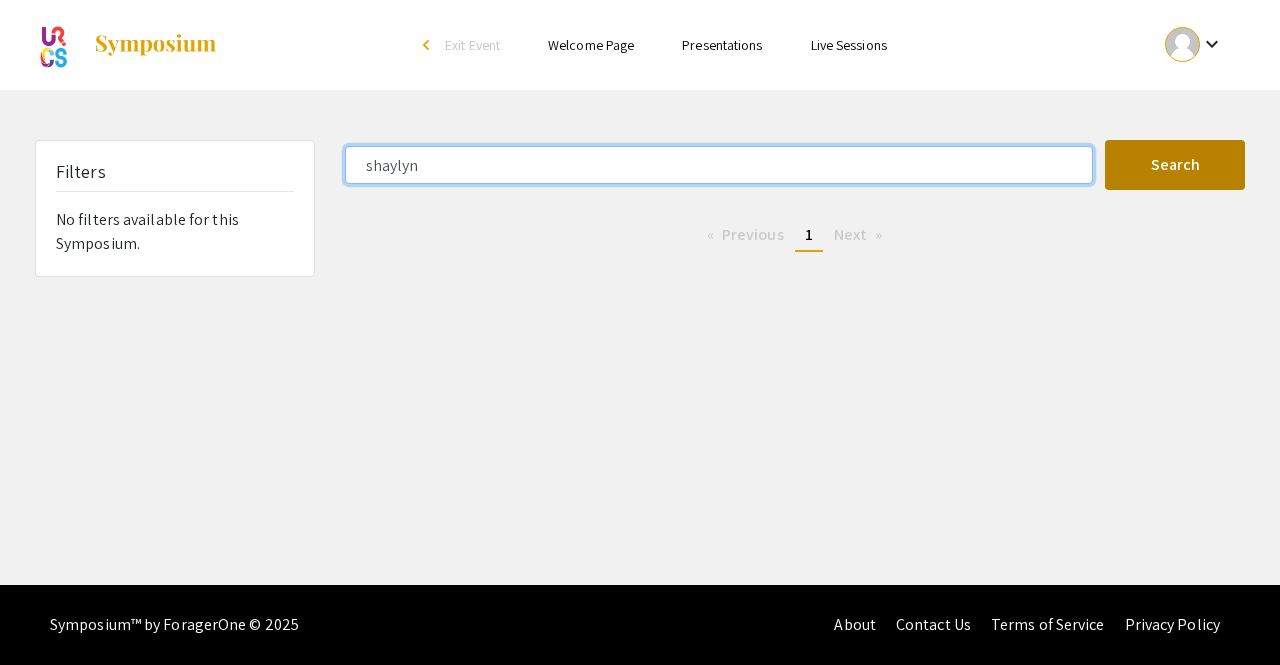type on "shaylyn" 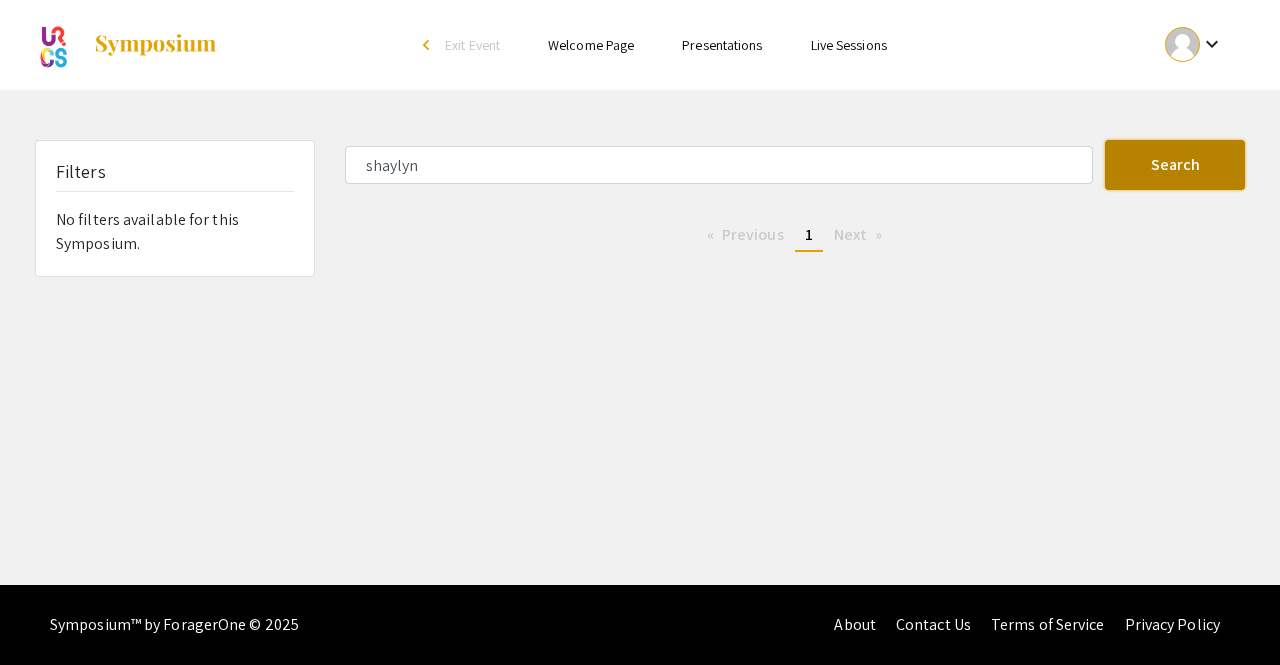 click on "Search" 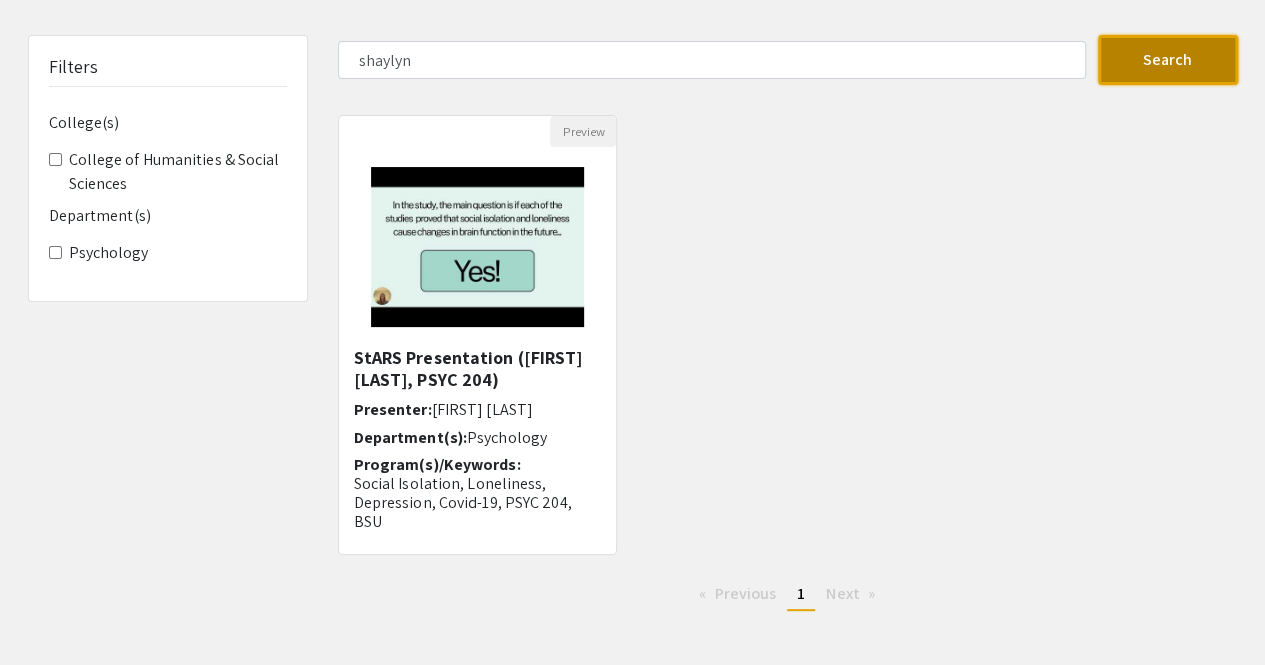 scroll, scrollTop: 104, scrollLeft: 0, axis: vertical 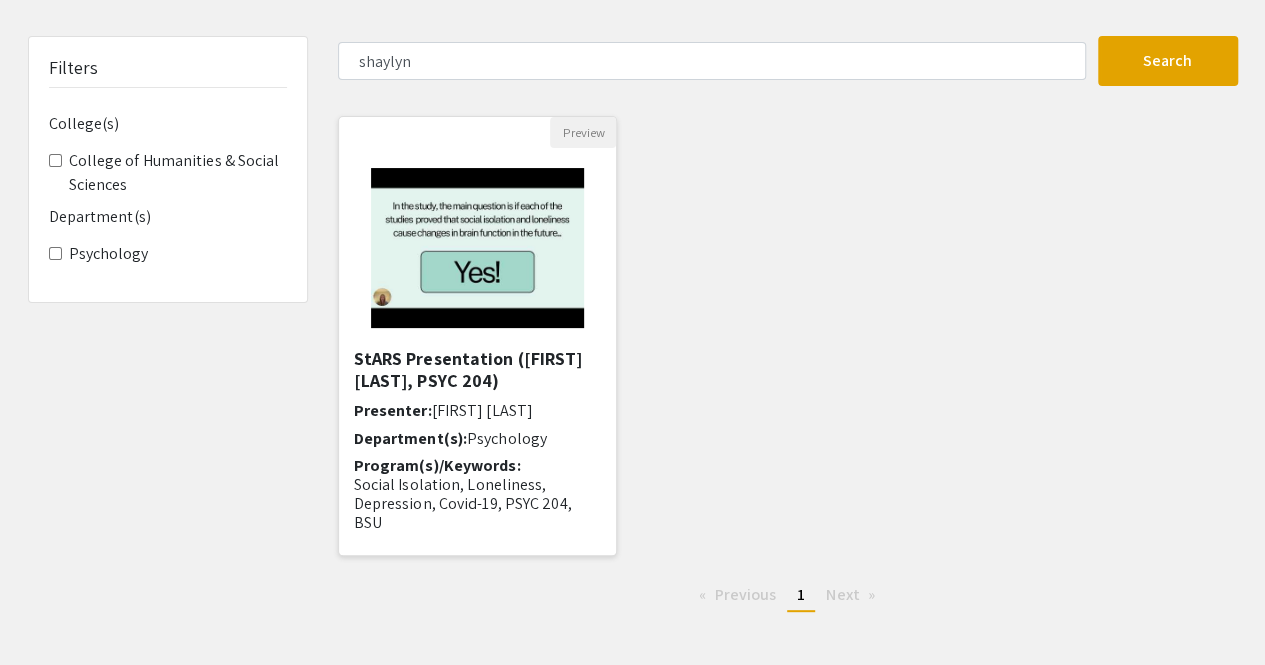 click 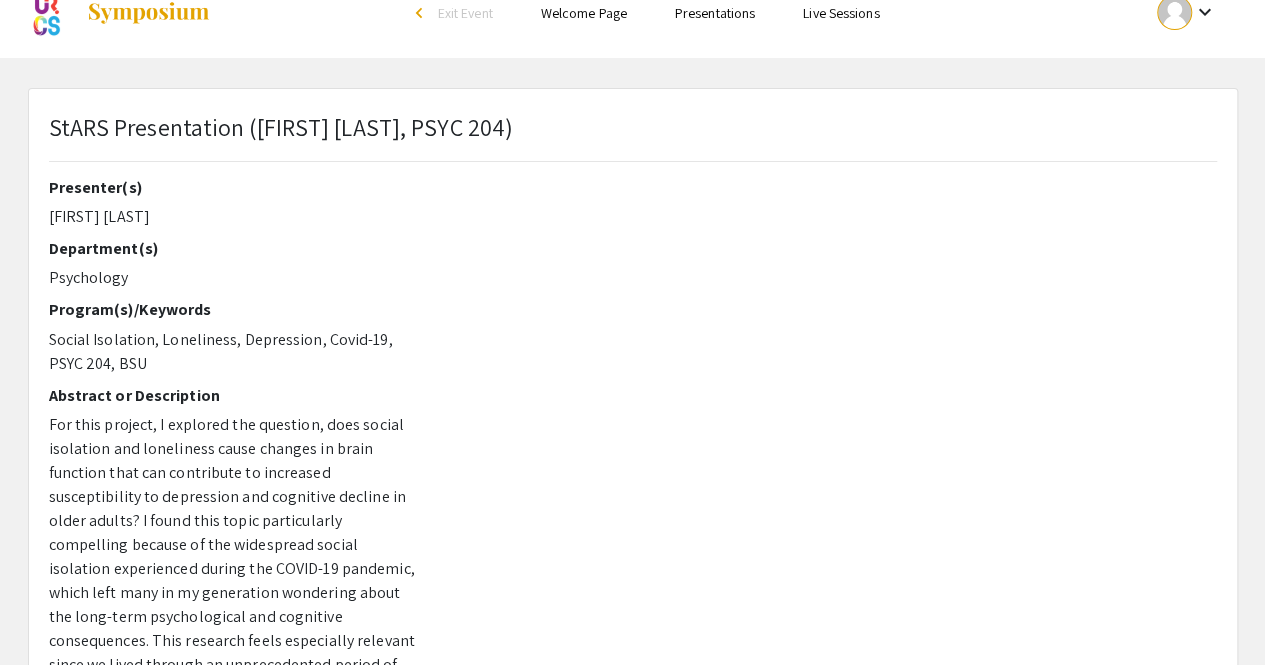scroll, scrollTop: 0, scrollLeft: 0, axis: both 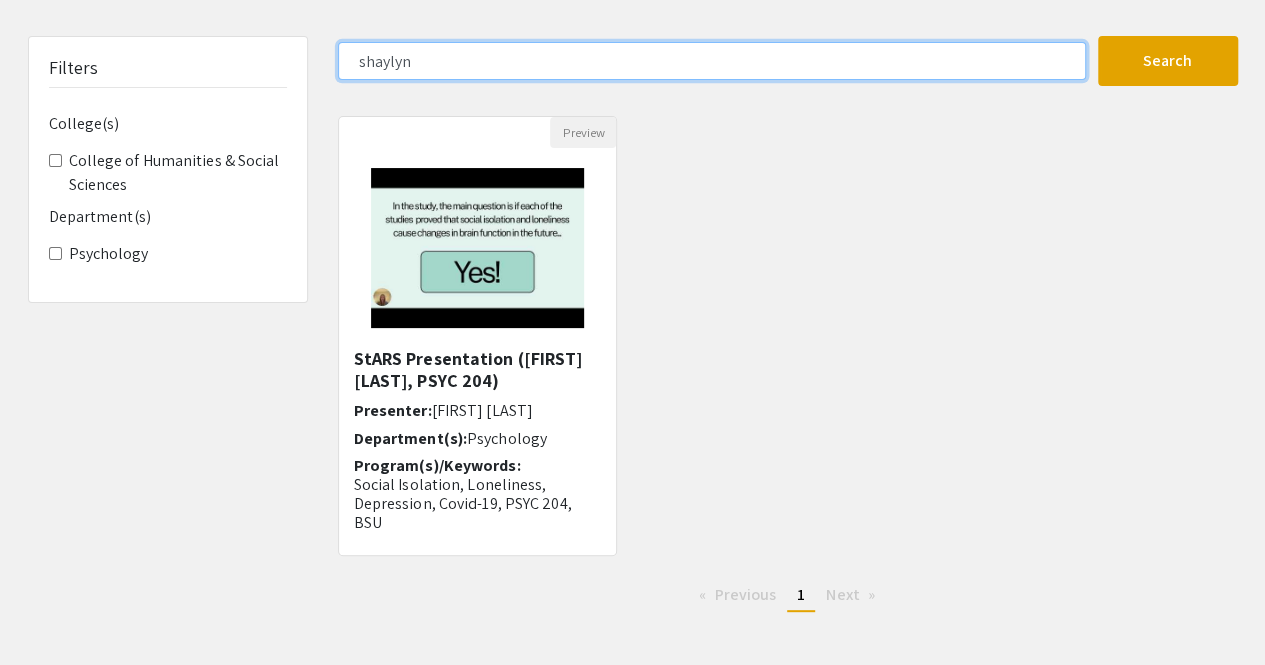 click on "shaylyn" 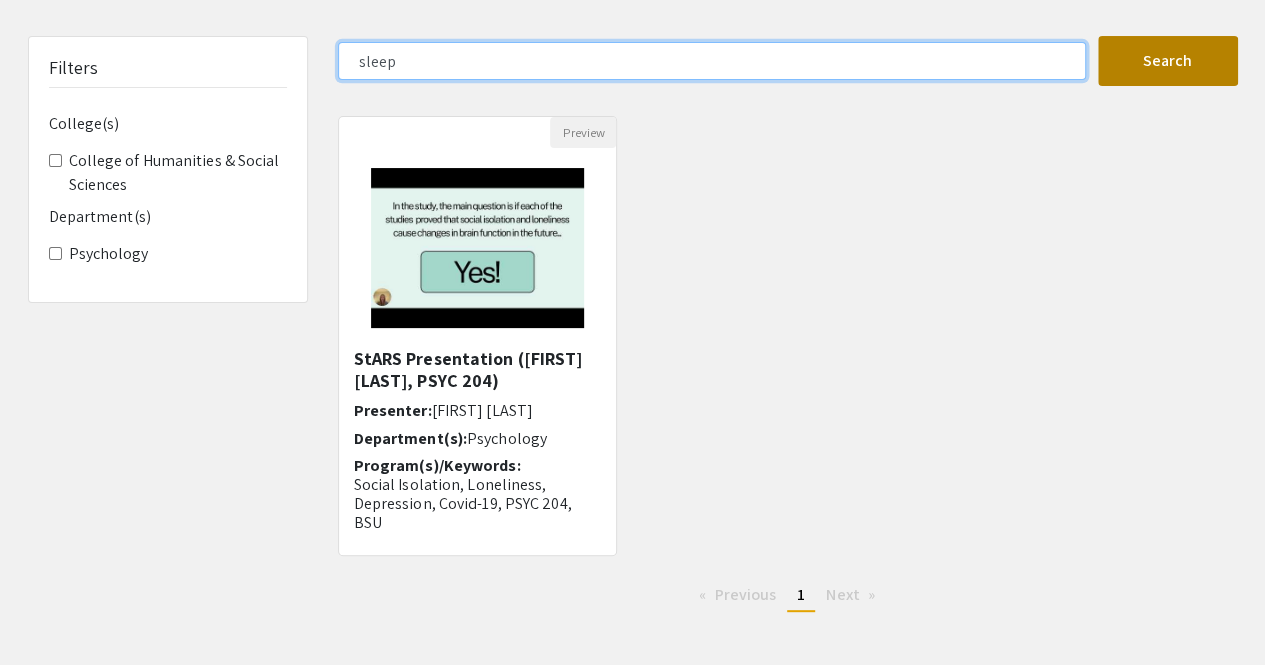 type on "sleep" 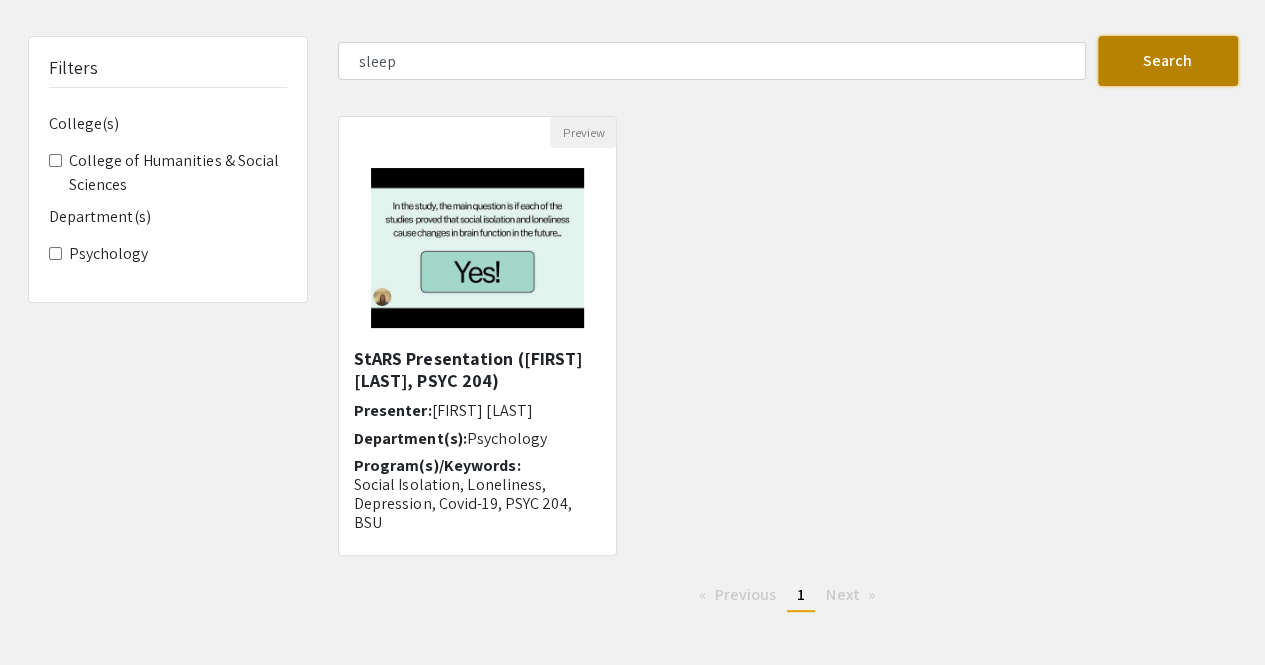 click on "Search" 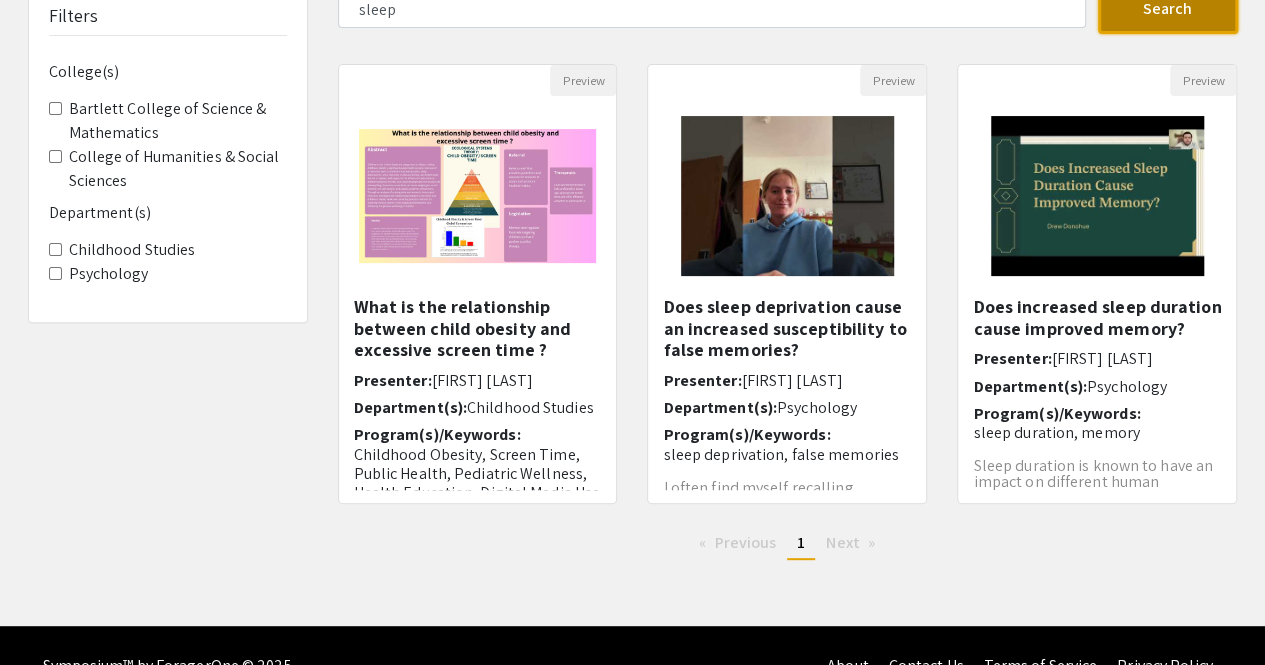 scroll, scrollTop: 196, scrollLeft: 0, axis: vertical 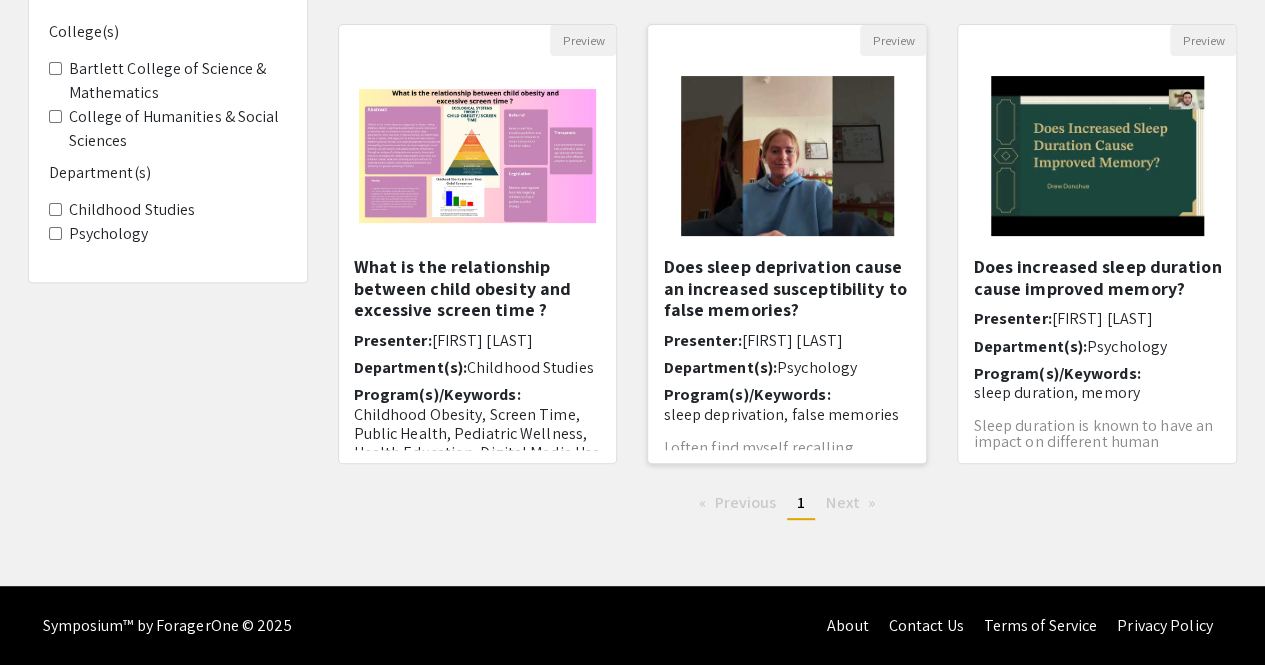 click on "Does sleep deprivation cause an increased susceptibility to false memories?" at bounding box center [787, 288] 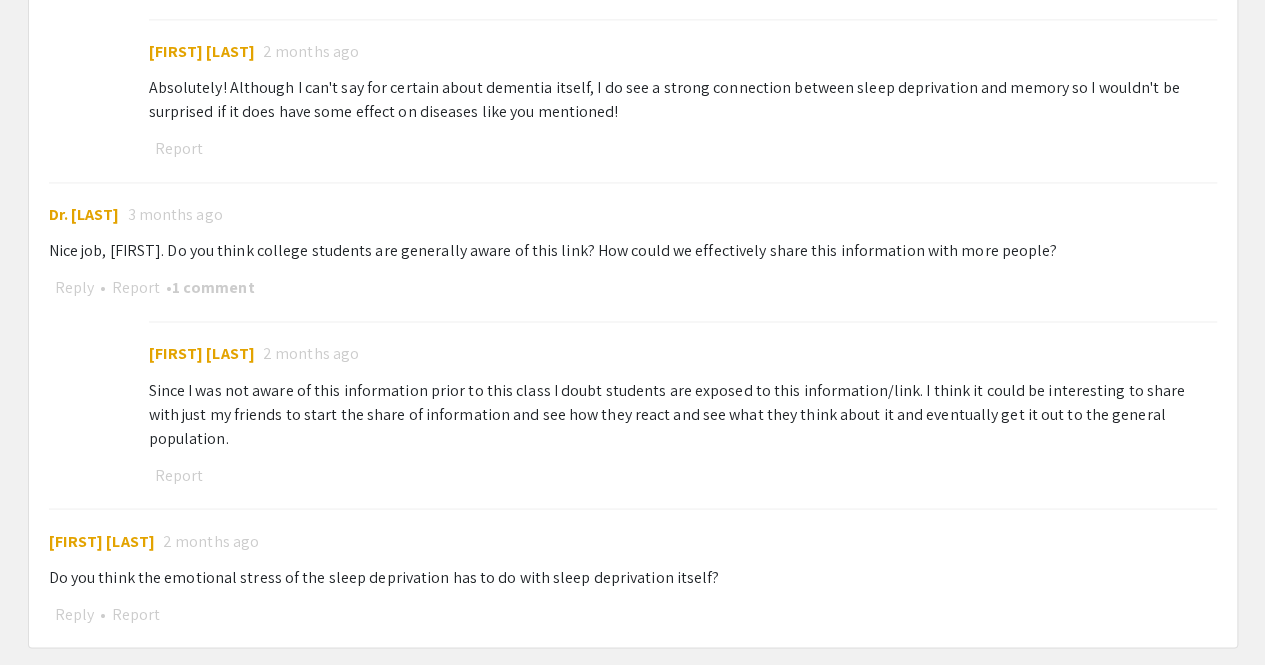 scroll, scrollTop: 1583, scrollLeft: 0, axis: vertical 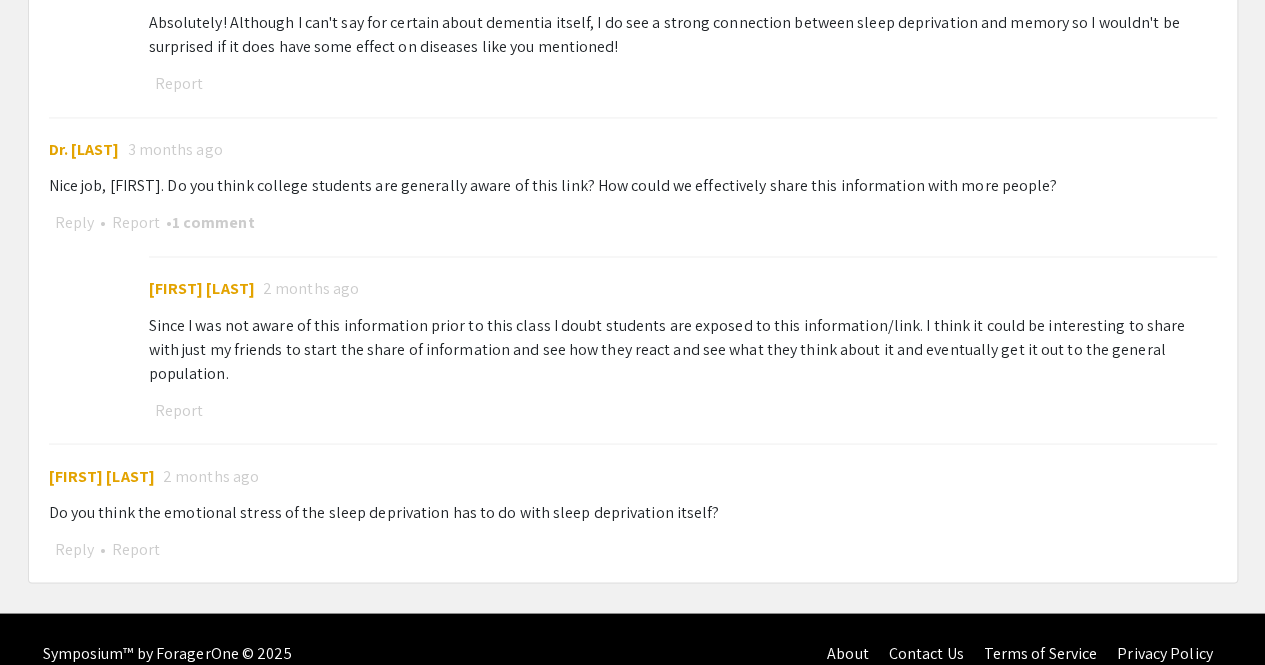 click on "[FIRST] [LAST] 2 months ago" 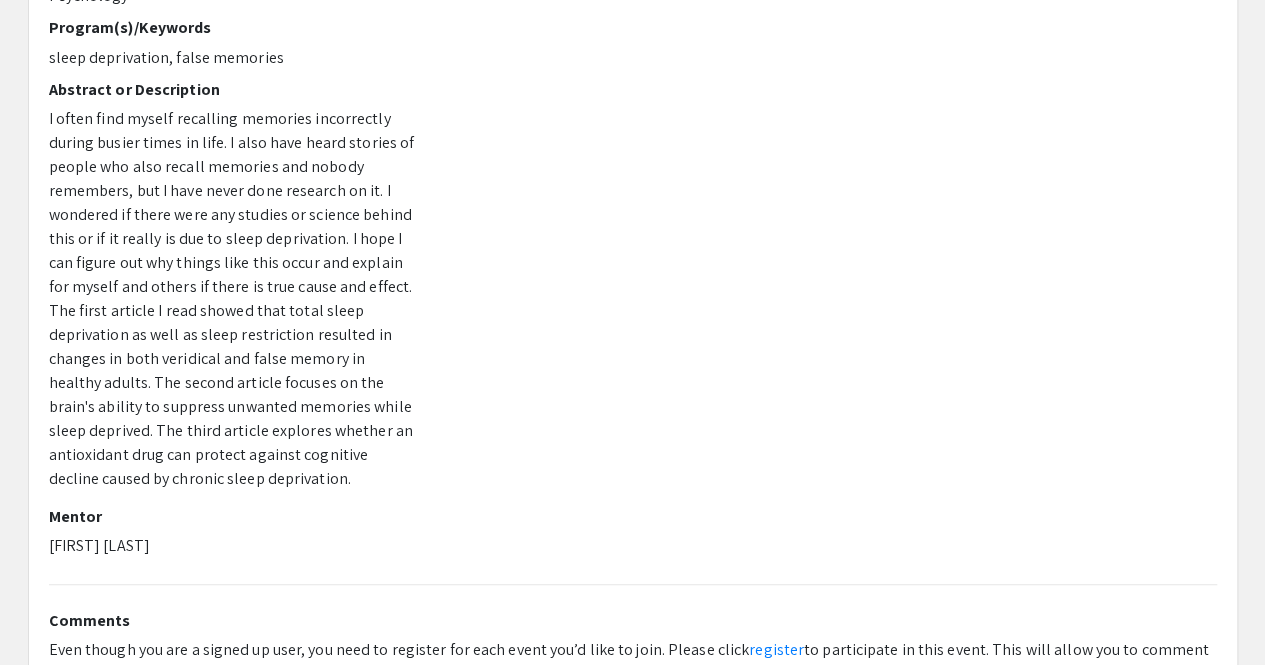 scroll, scrollTop: 400, scrollLeft: 0, axis: vertical 